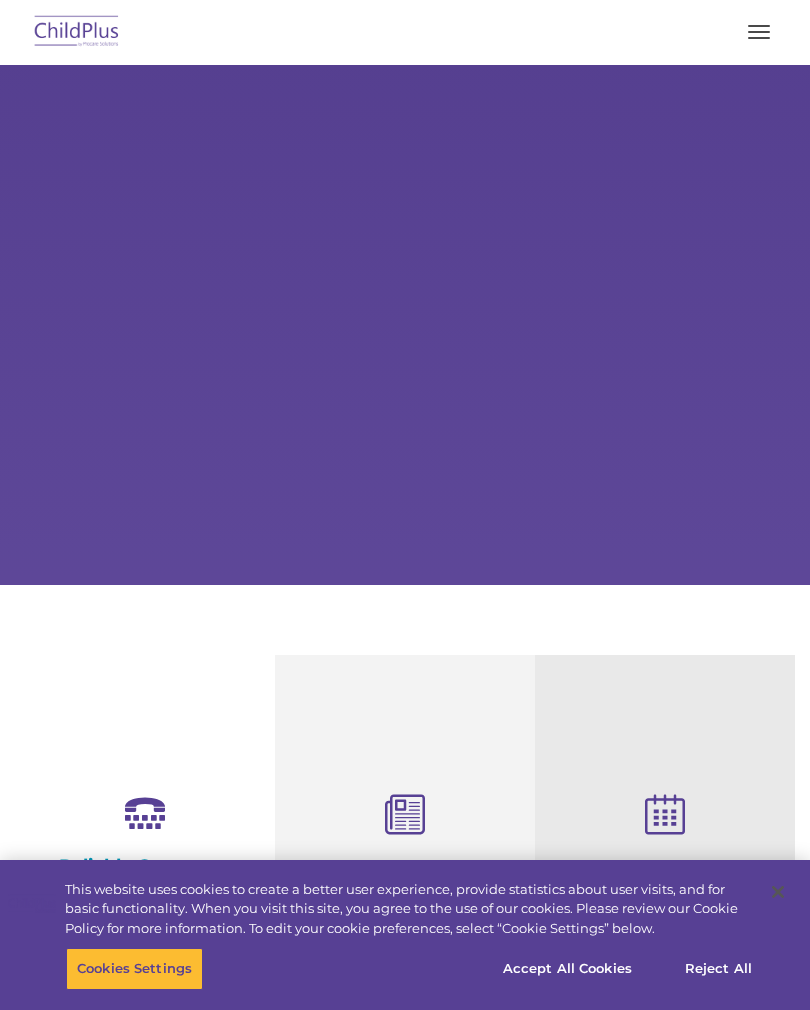 scroll, scrollTop: 0, scrollLeft: 0, axis: both 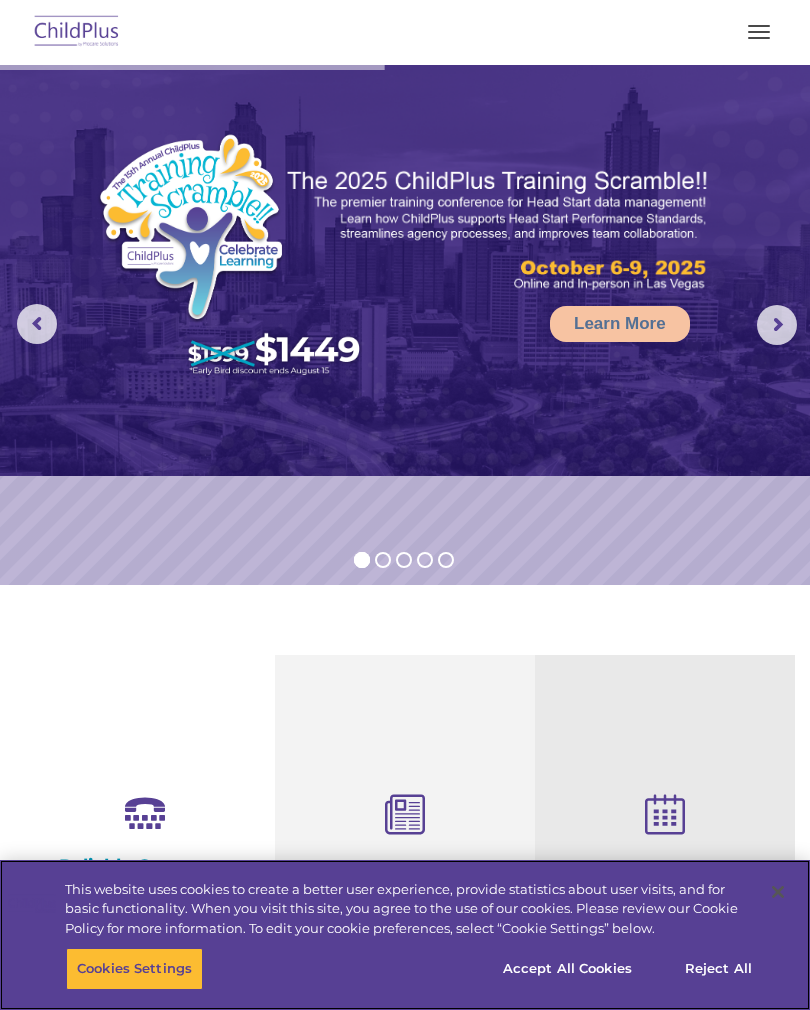 click on "Accept All Cookies" at bounding box center [567, 969] 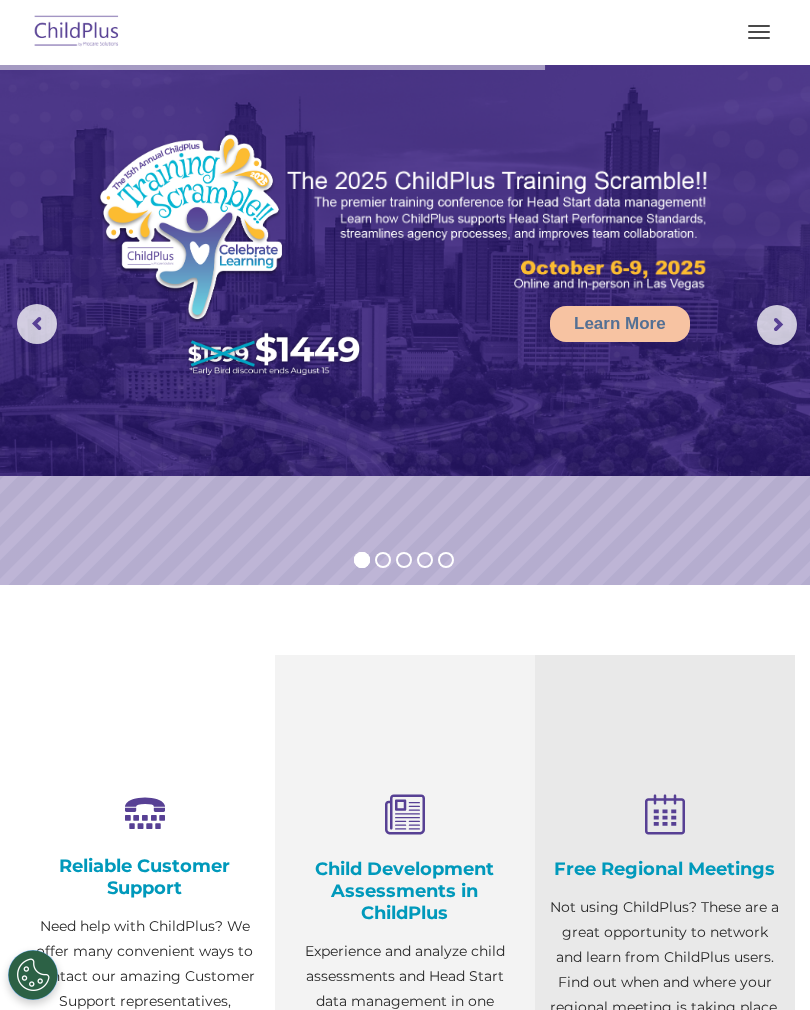 click at bounding box center (759, 32) 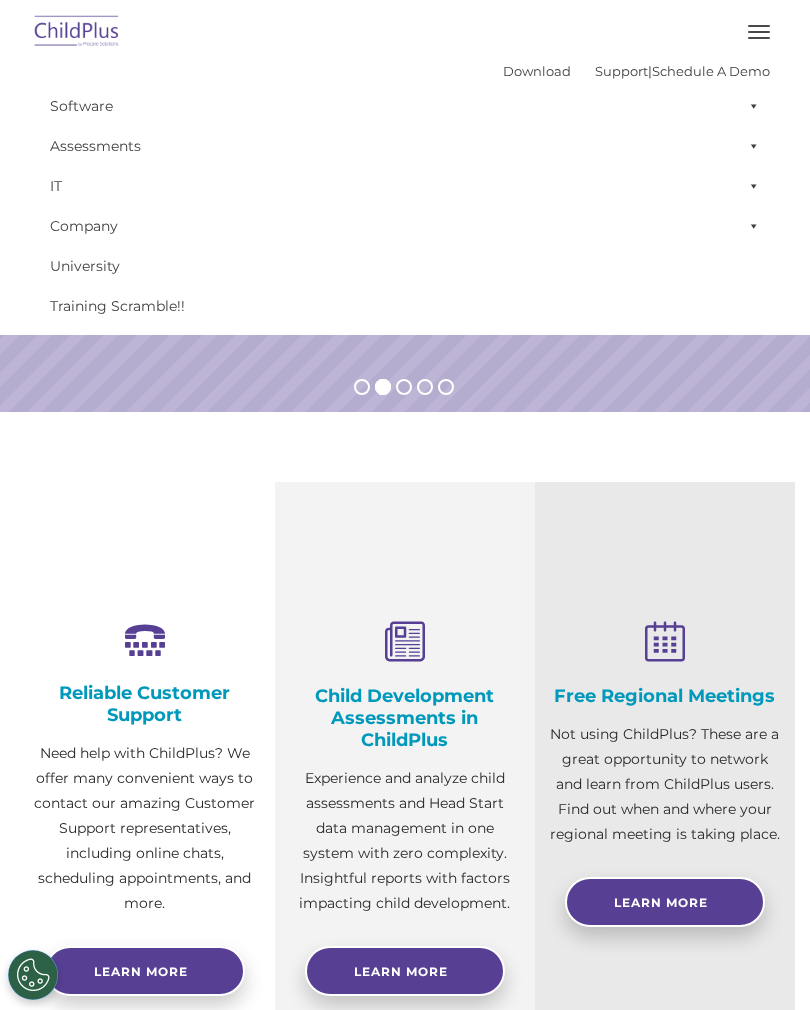 scroll, scrollTop: 270, scrollLeft: 0, axis: vertical 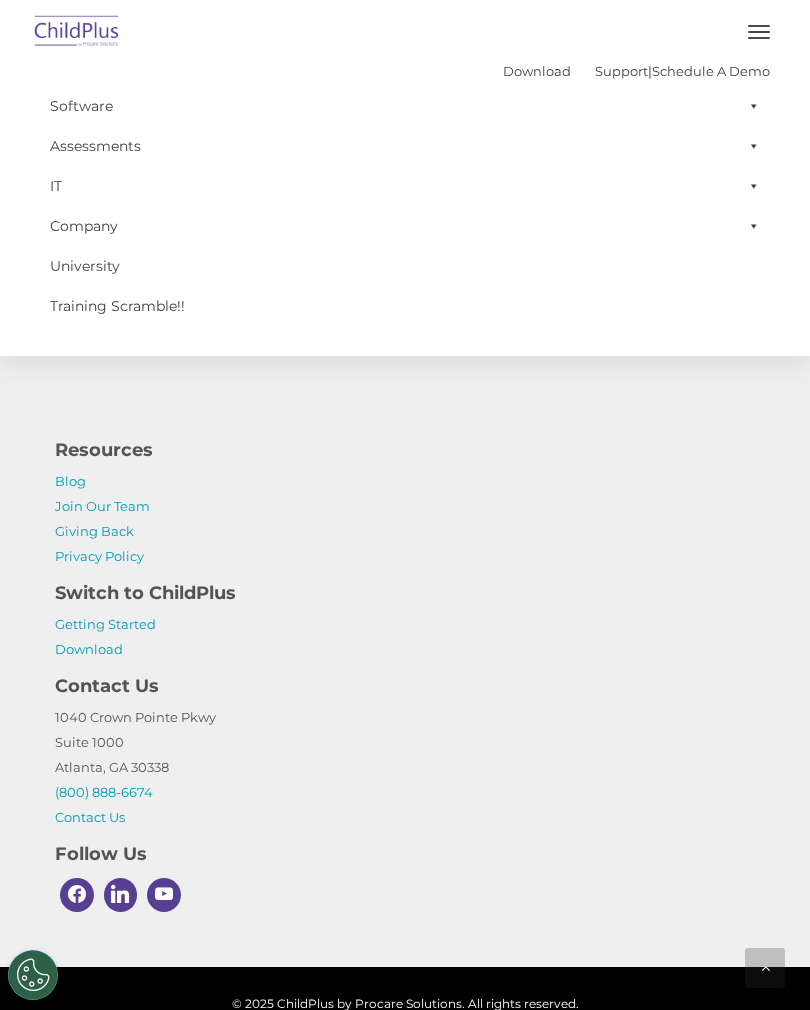 click at bounding box center (765, 968) 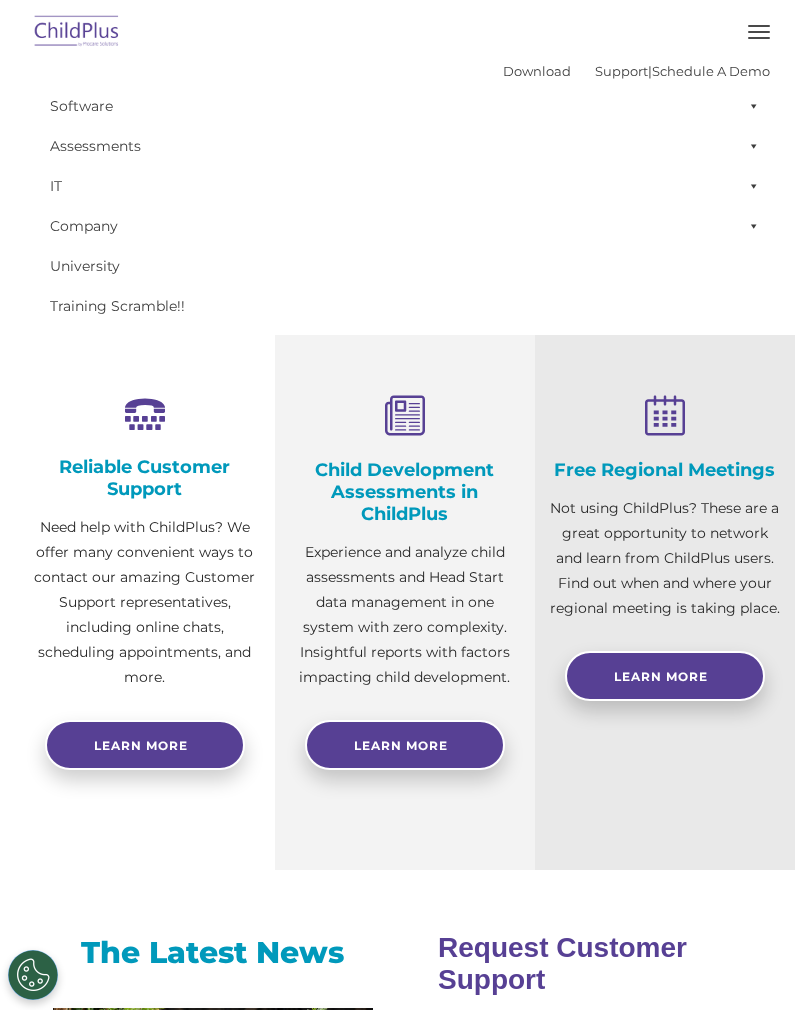 scroll, scrollTop: 0, scrollLeft: 0, axis: both 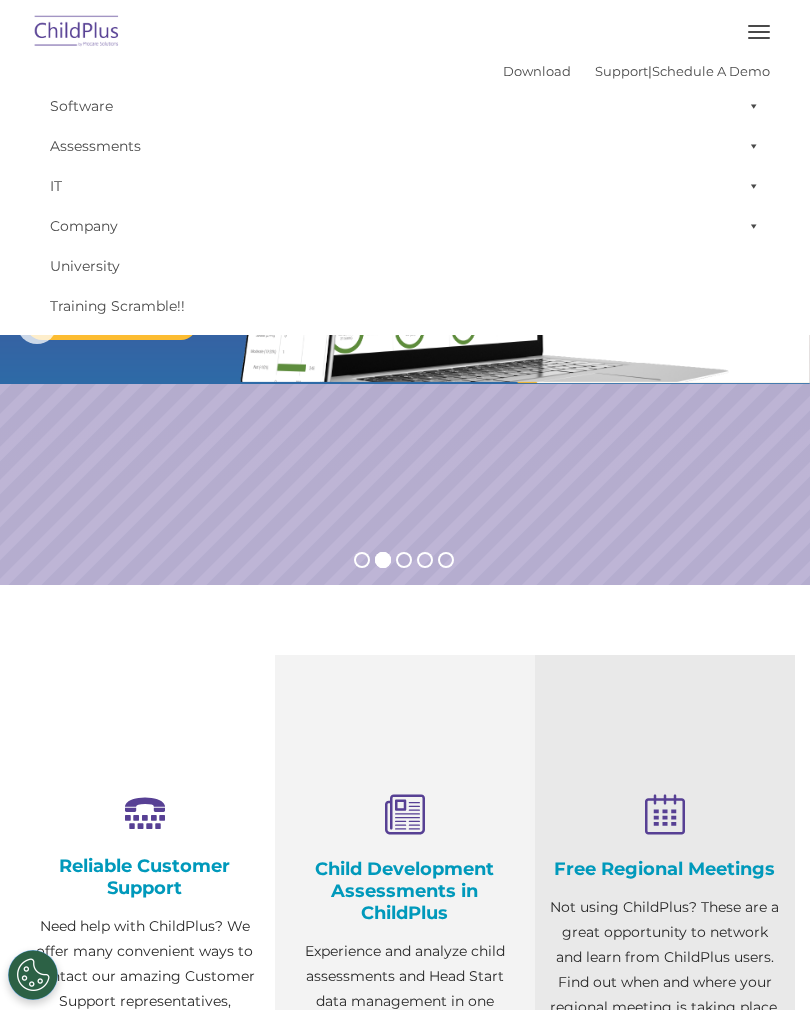 click at bounding box center (750, 146) 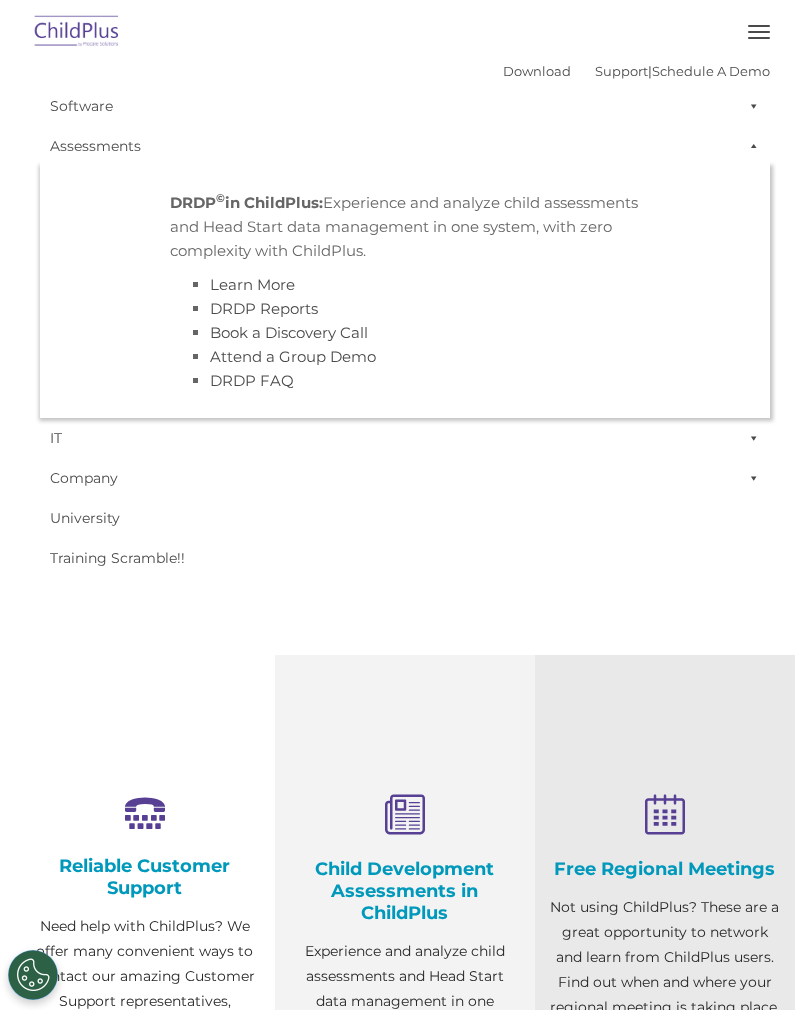 click on "University" at bounding box center (405, 518) 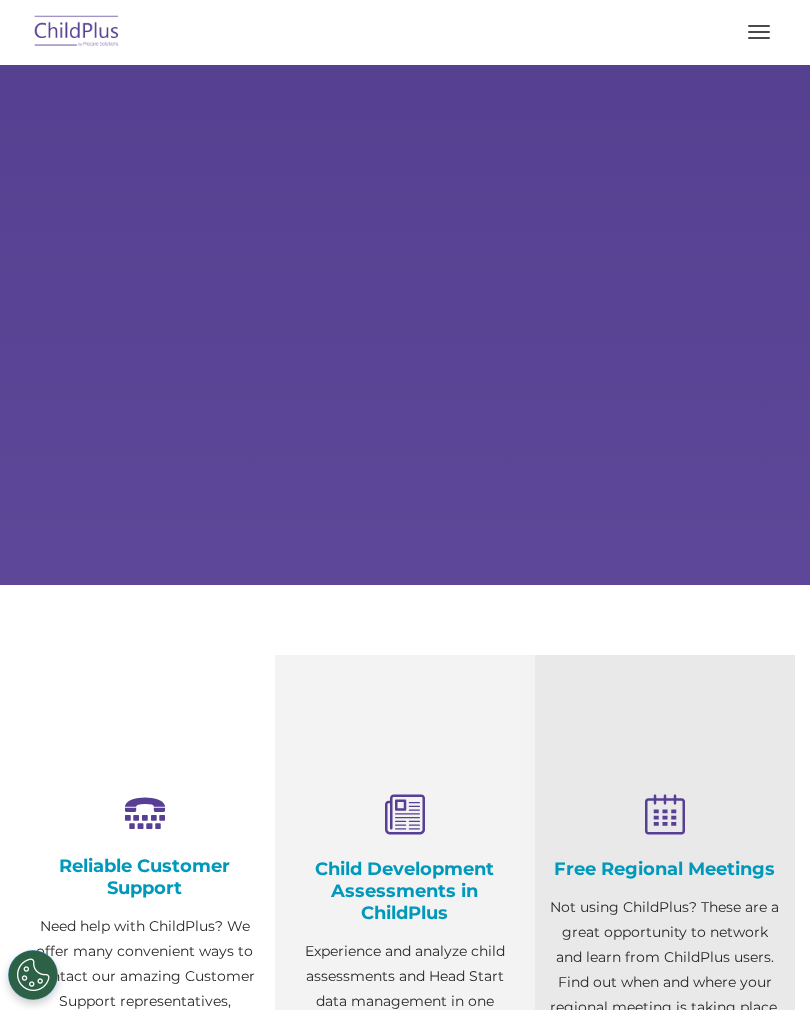 scroll, scrollTop: 0, scrollLeft: 0, axis: both 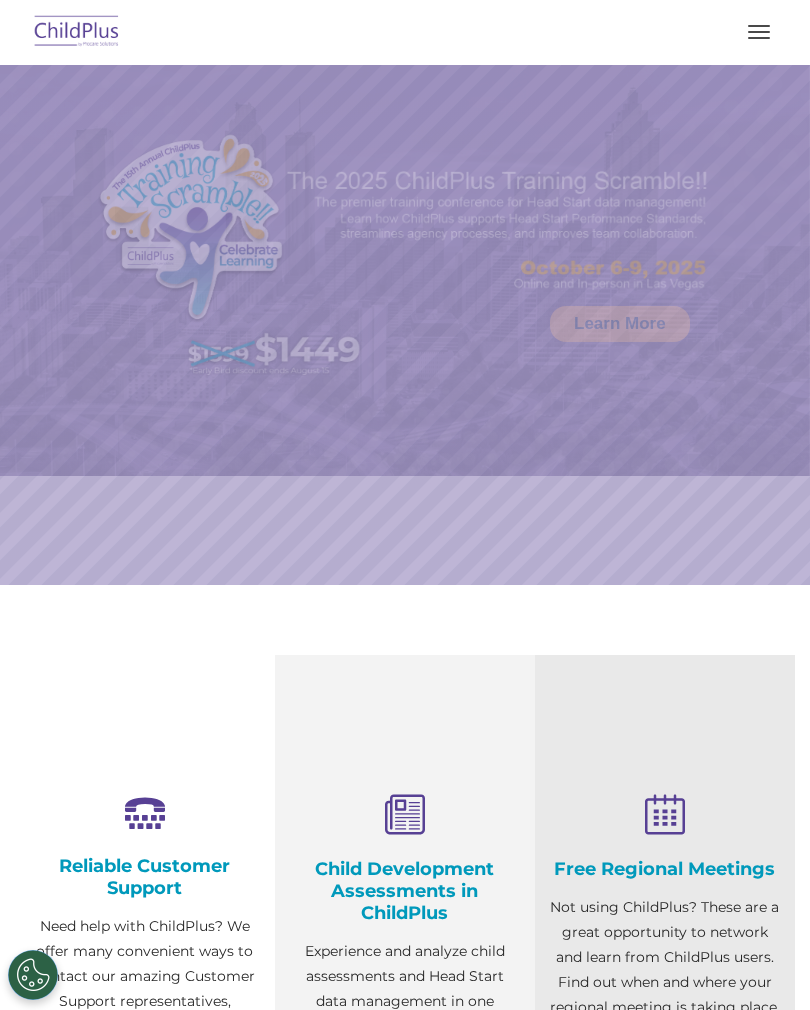 select on "MEDIUM" 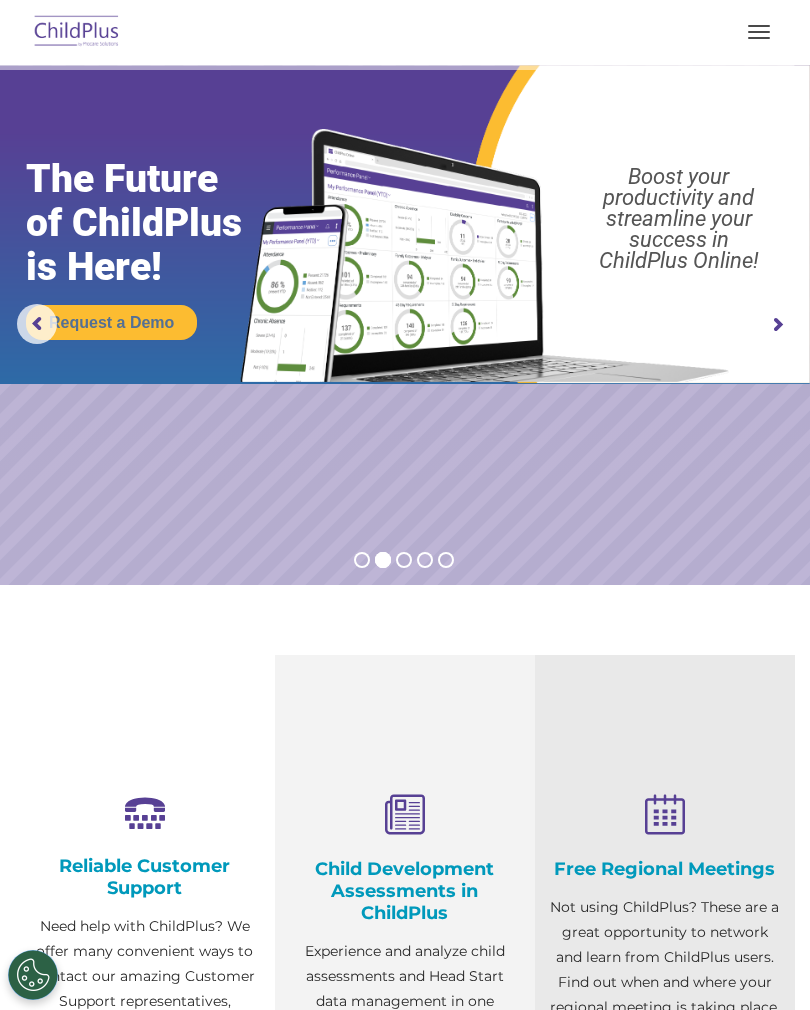 scroll, scrollTop: 0, scrollLeft: 0, axis: both 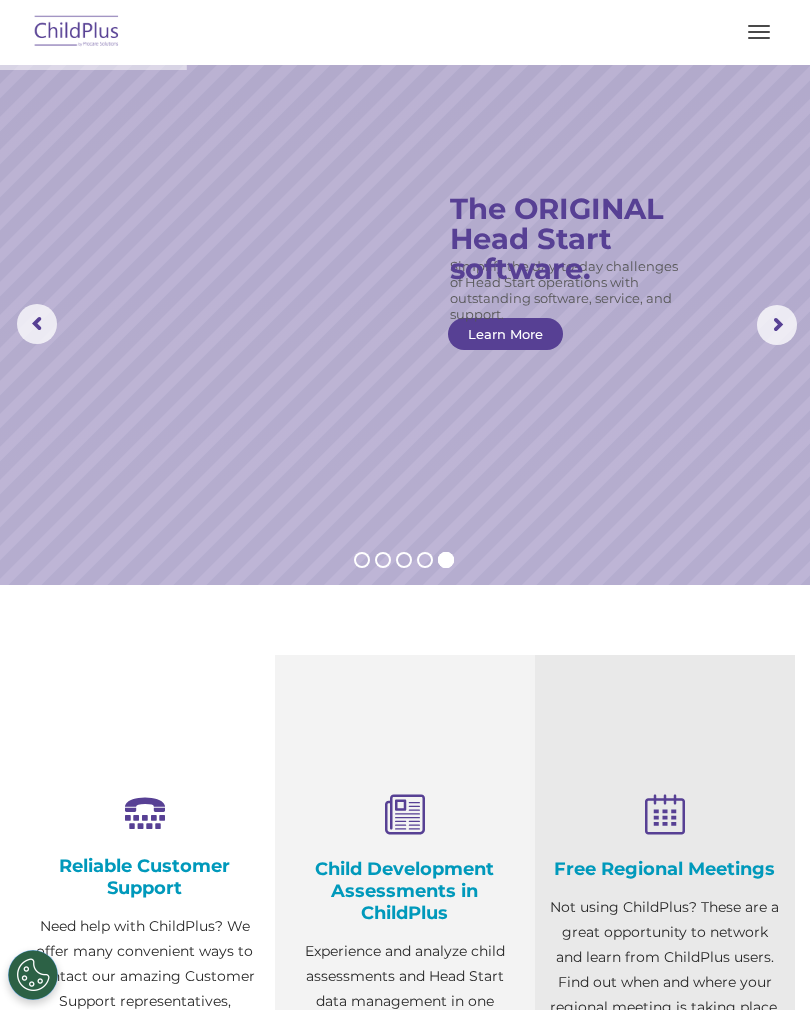 click at bounding box center (77, 32) 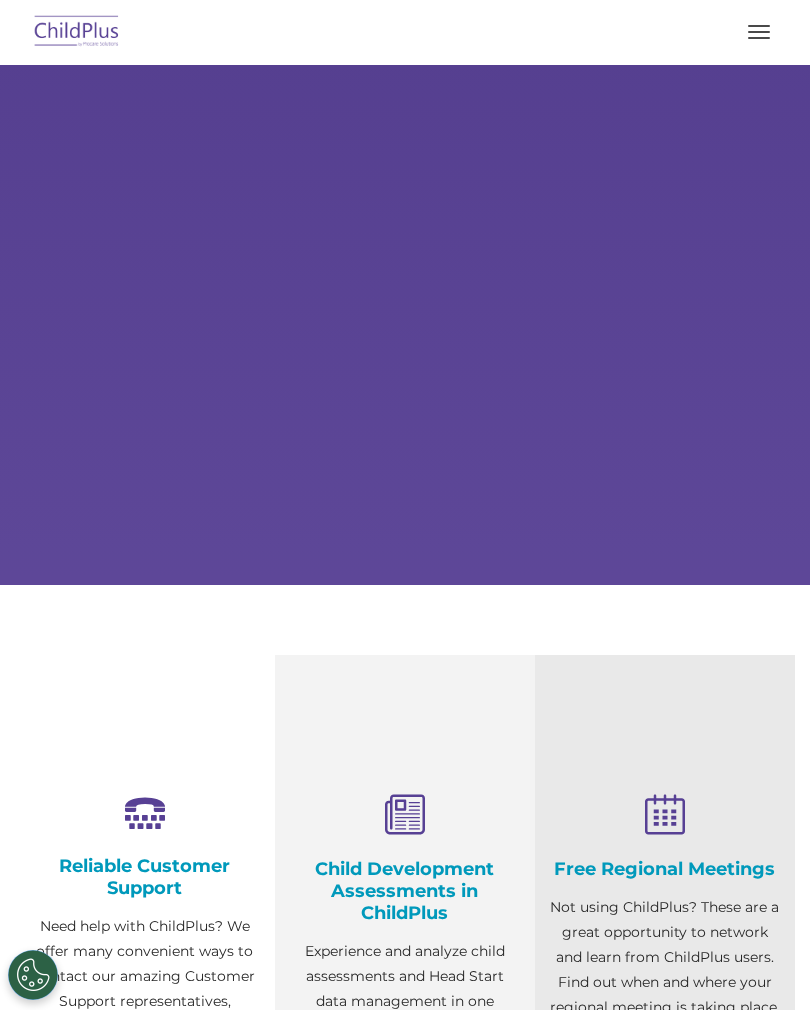 scroll, scrollTop: 0, scrollLeft: 0, axis: both 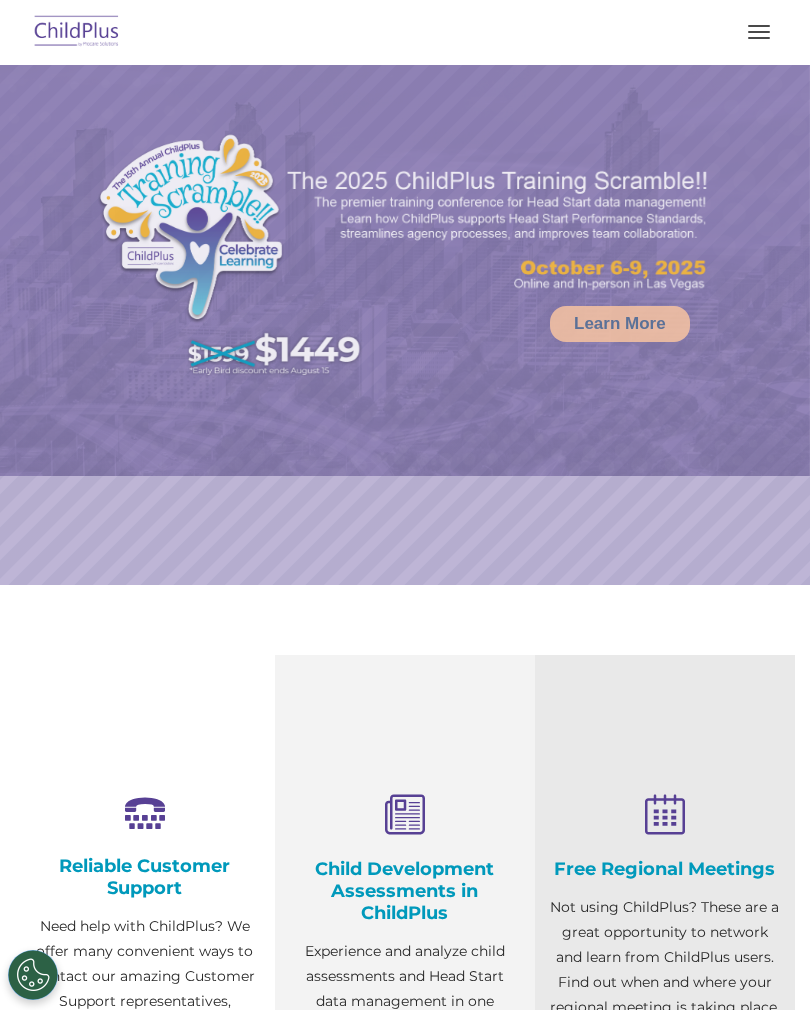 select on "MEDIUM" 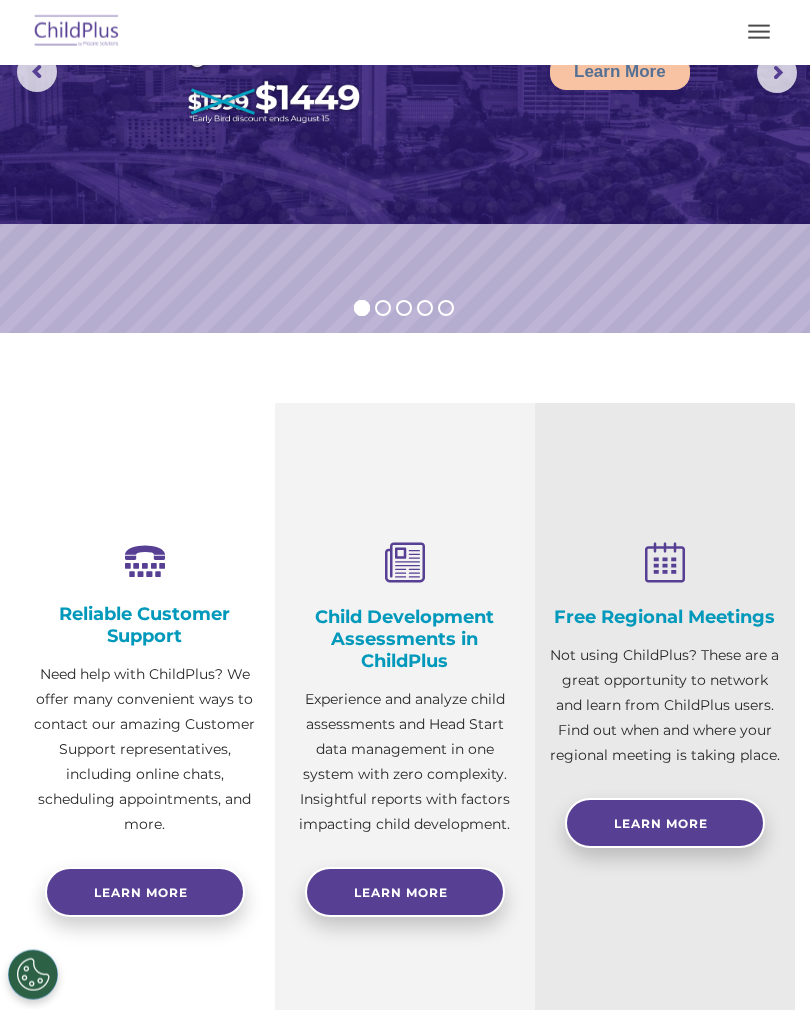 scroll, scrollTop: 270, scrollLeft: 0, axis: vertical 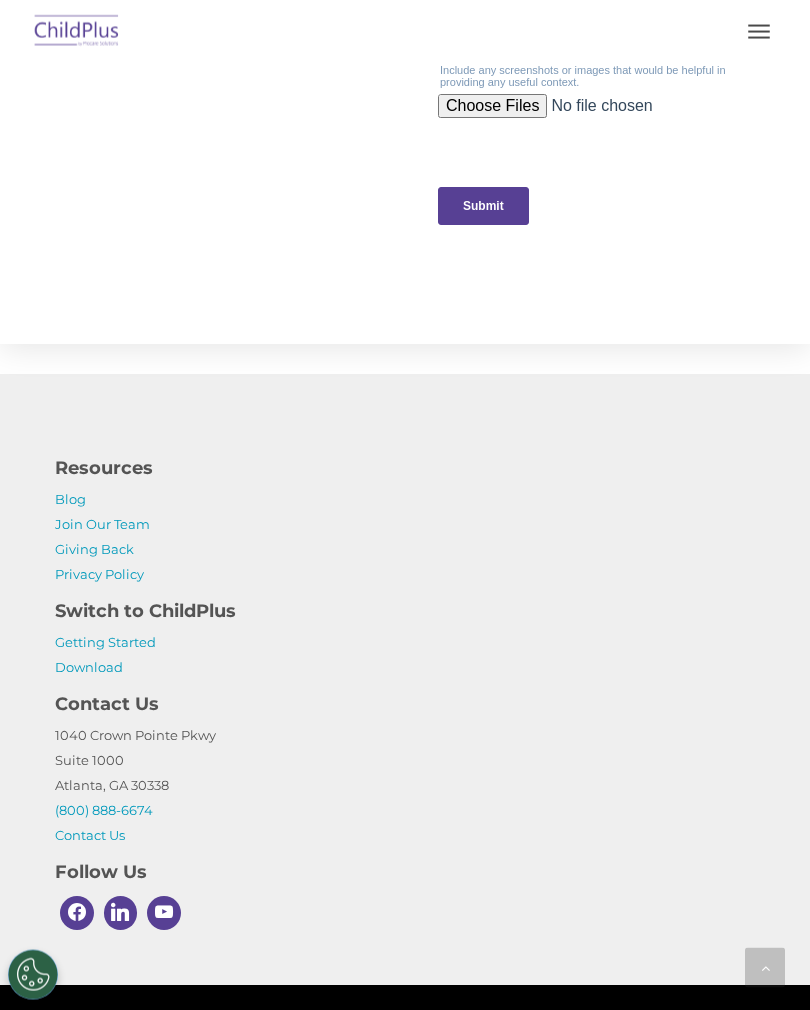 click at bounding box center [33, 975] 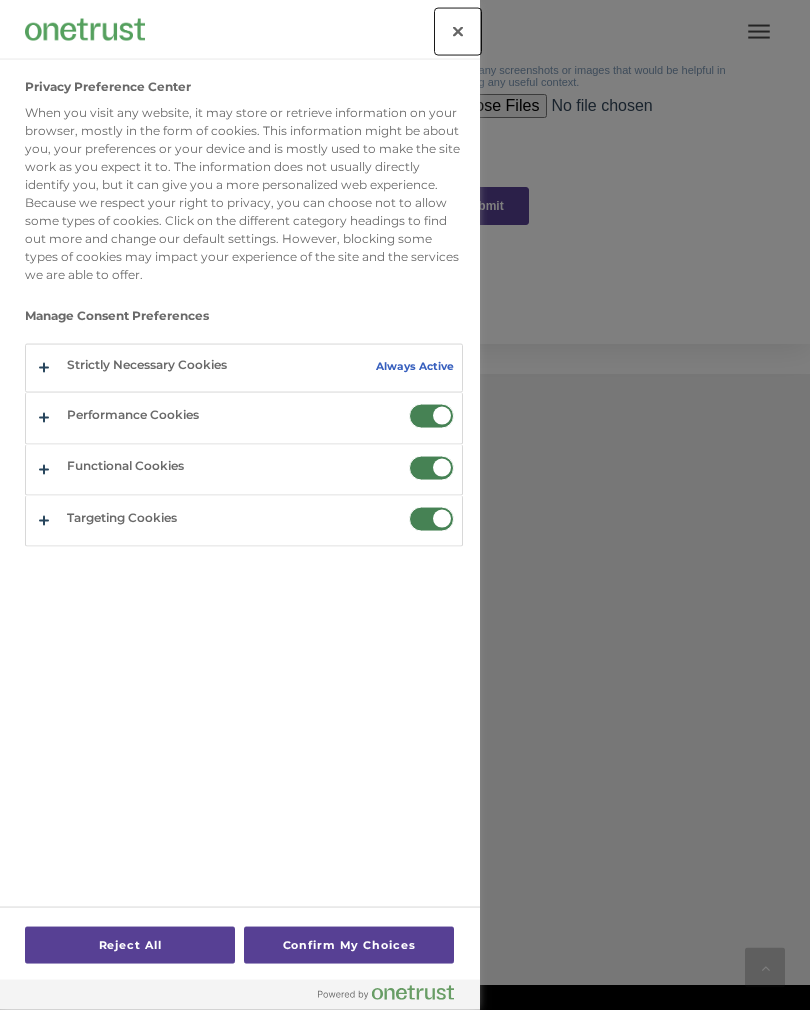 scroll, scrollTop: 2255, scrollLeft: 0, axis: vertical 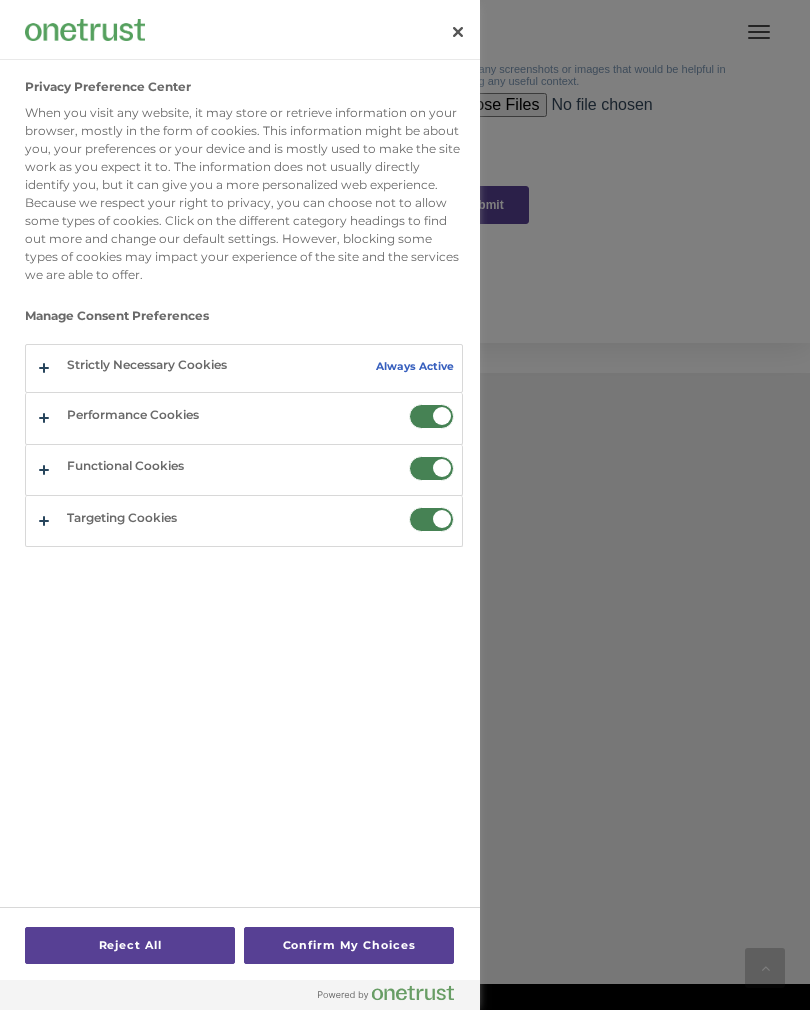 click at bounding box center (405, 505) 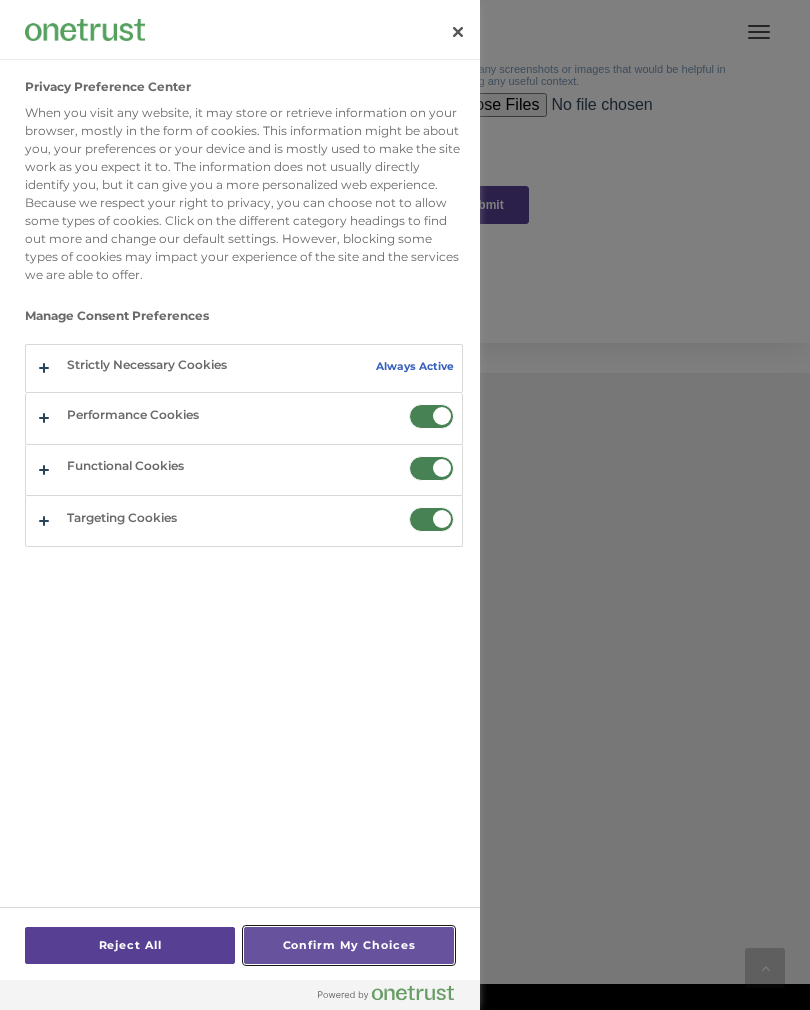 click on "Confirm My Choices" at bounding box center [349, 945] 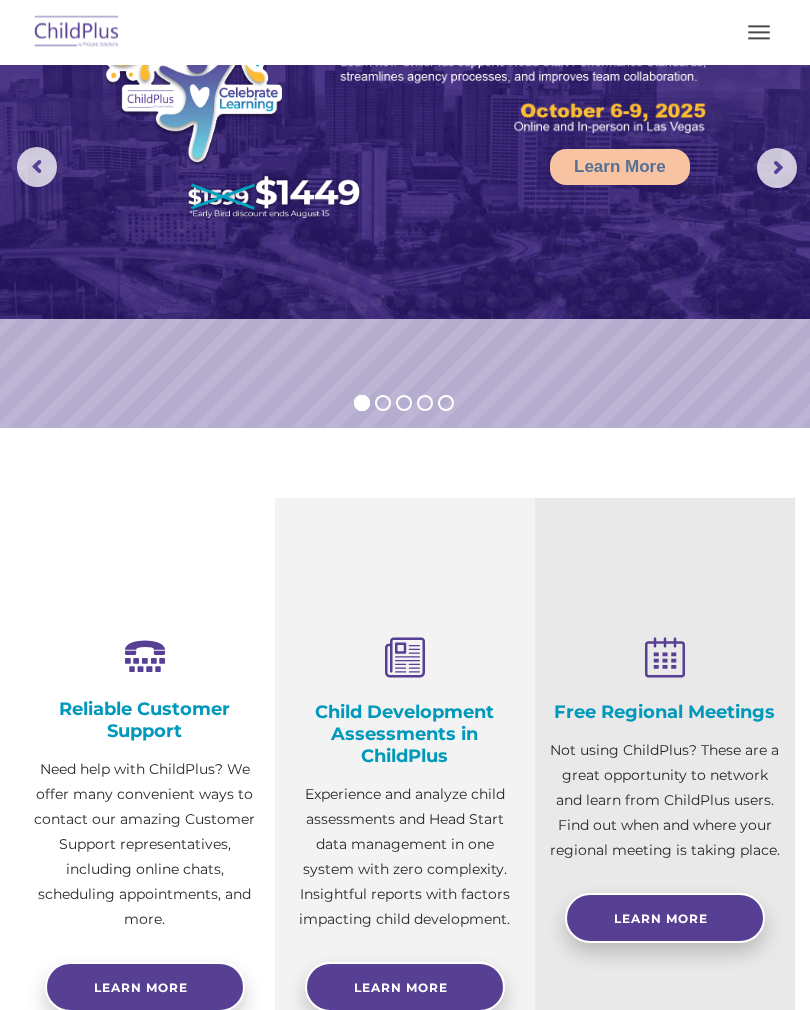 scroll, scrollTop: 0, scrollLeft: 0, axis: both 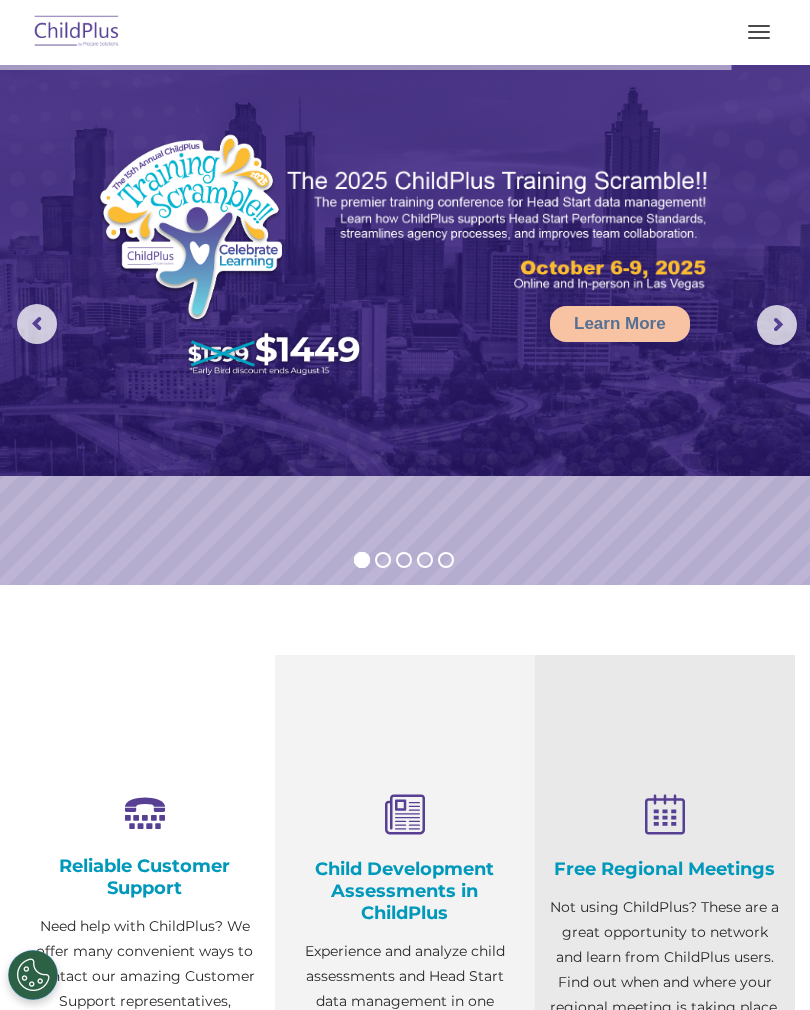 click at bounding box center (759, 32) 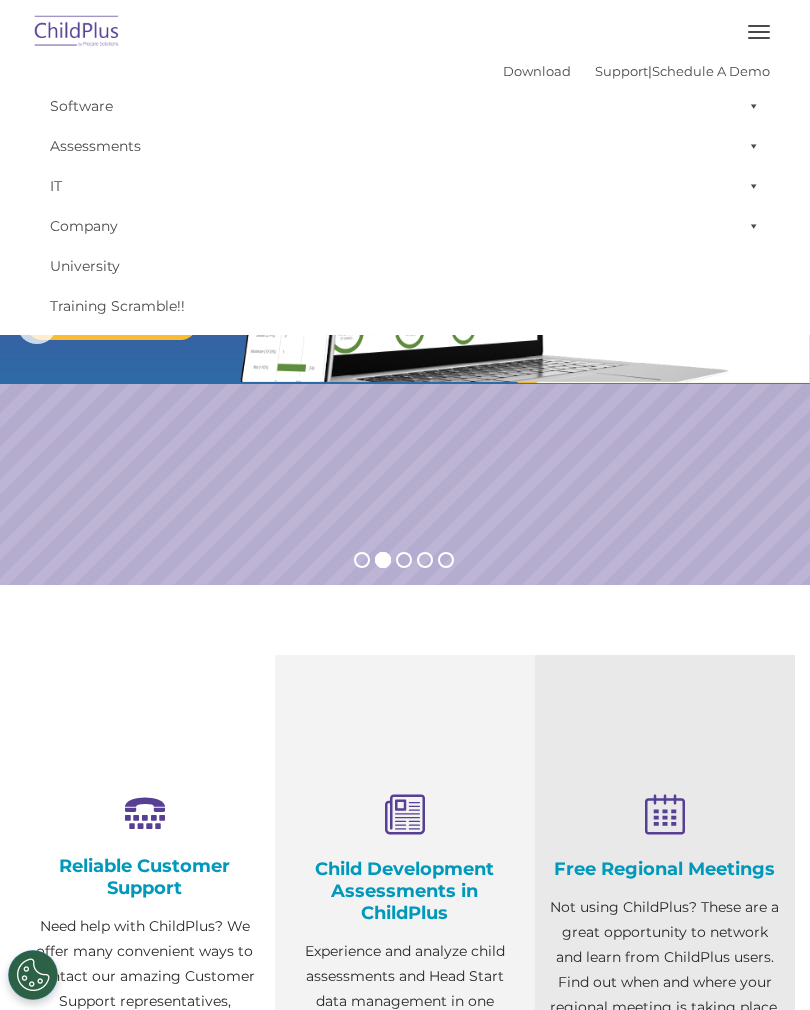 click on "Software" at bounding box center [405, 106] 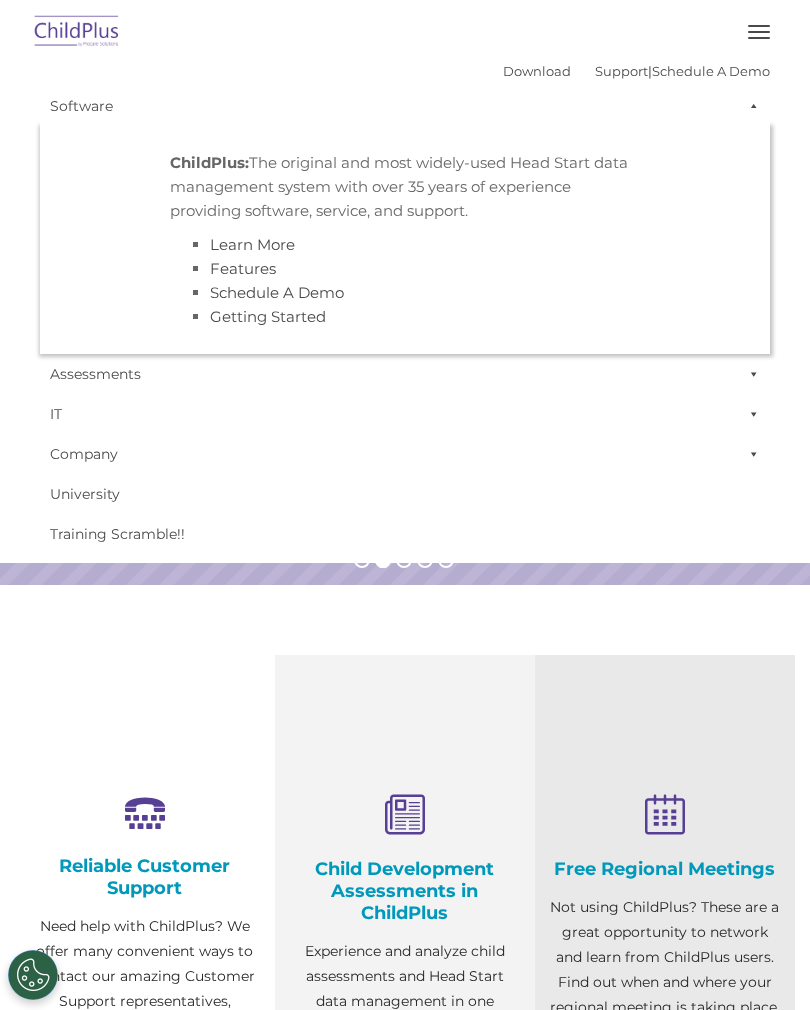 click at bounding box center (77, 32) 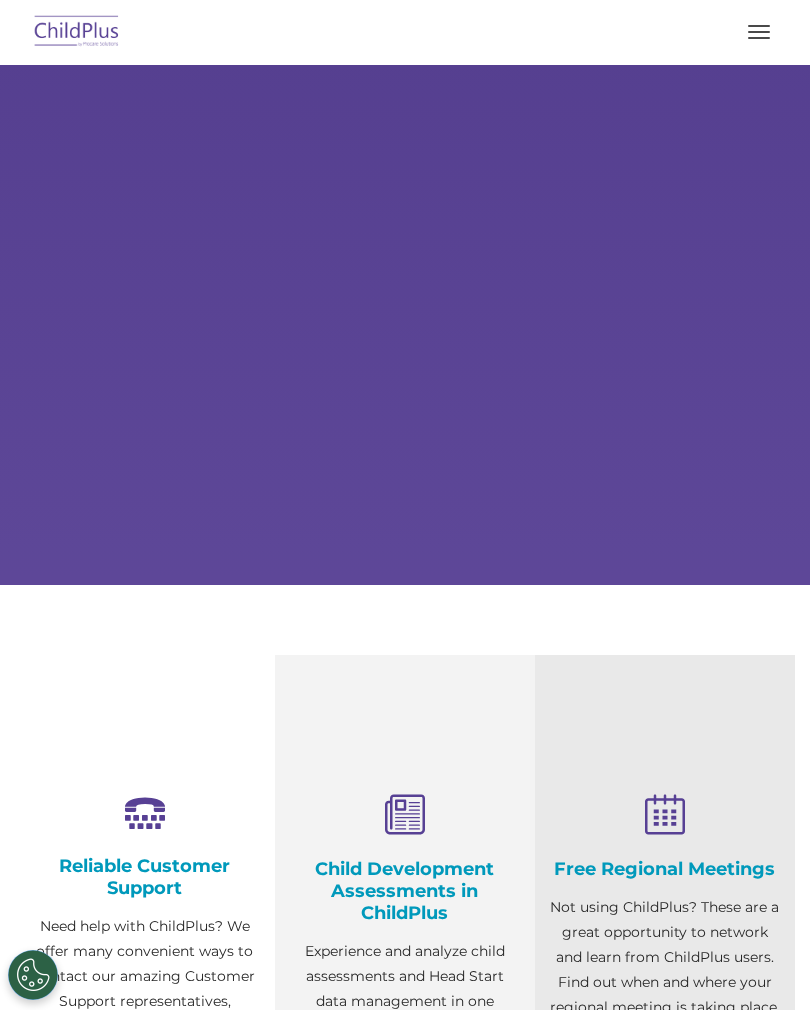 scroll, scrollTop: 0, scrollLeft: 0, axis: both 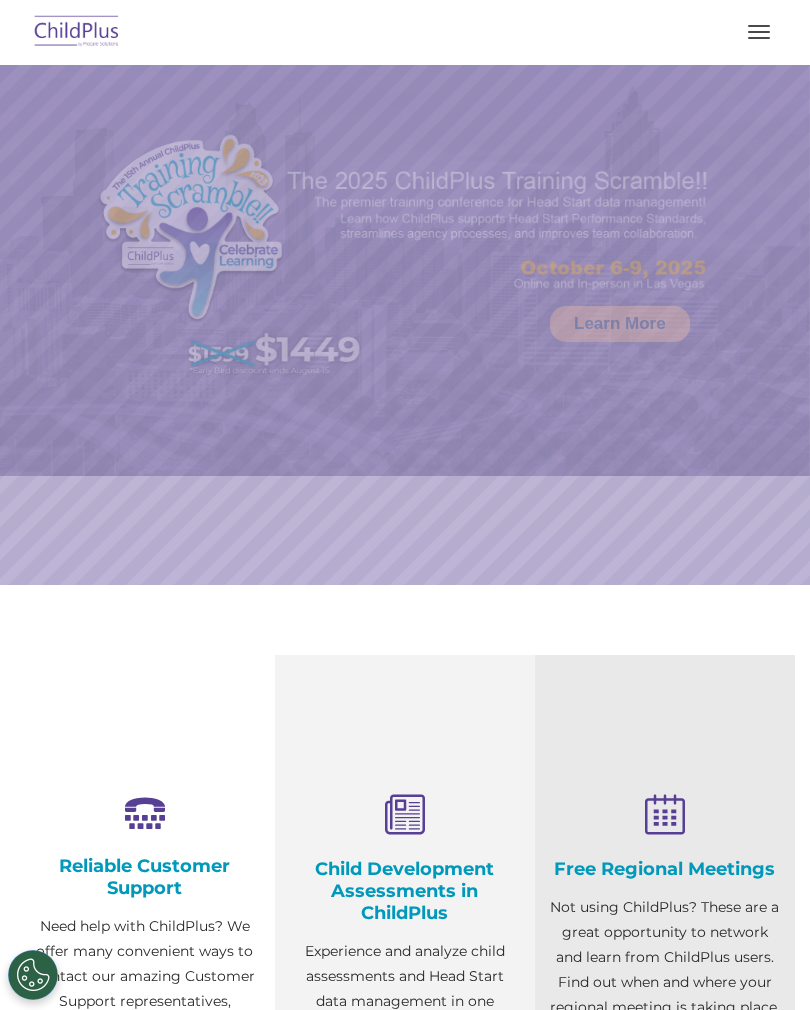 select on "MEDIUM" 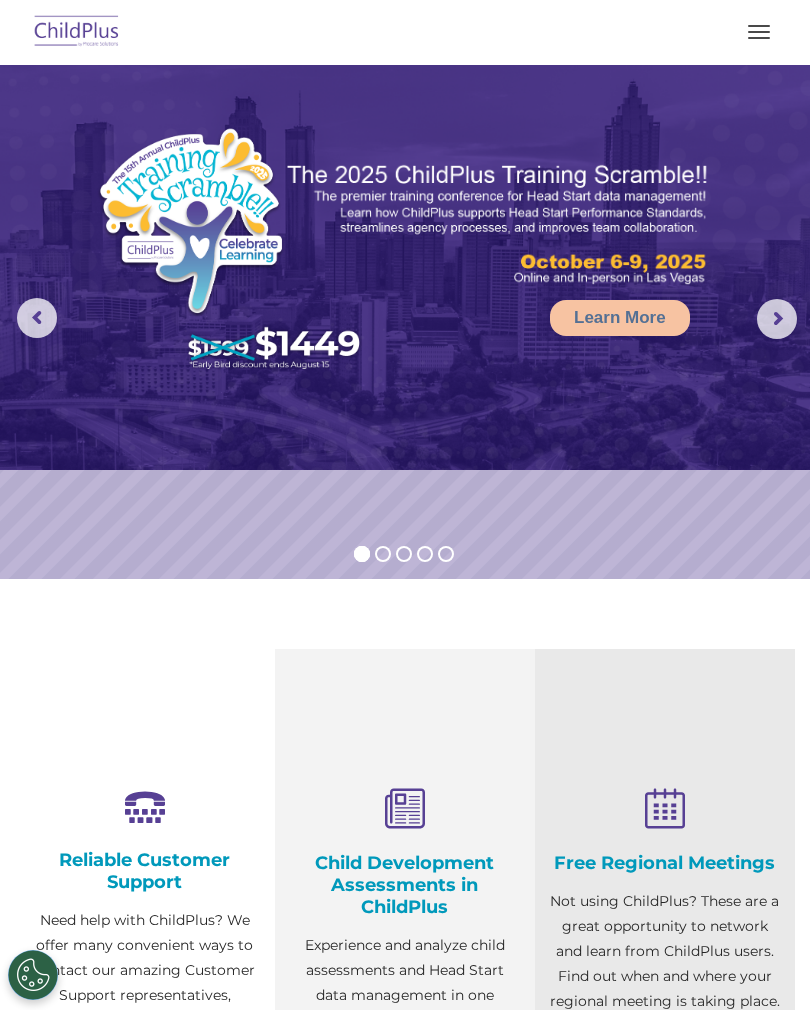 scroll, scrollTop: 11, scrollLeft: 0, axis: vertical 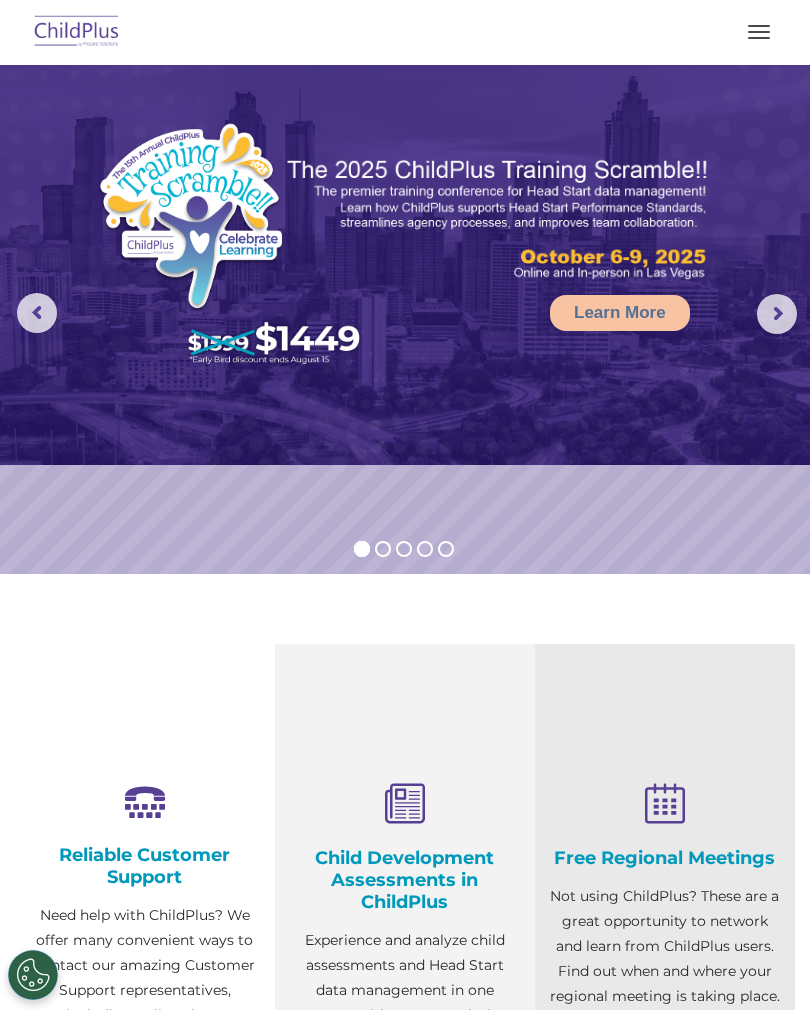 click at bounding box center (405, 259) 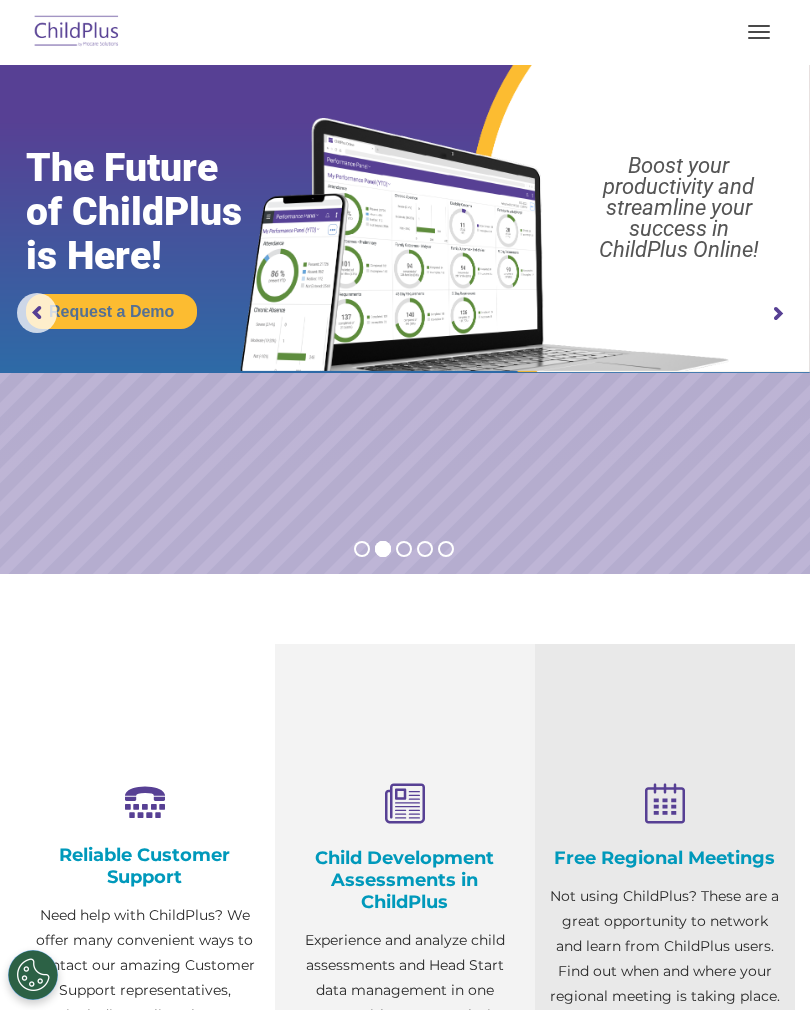 click 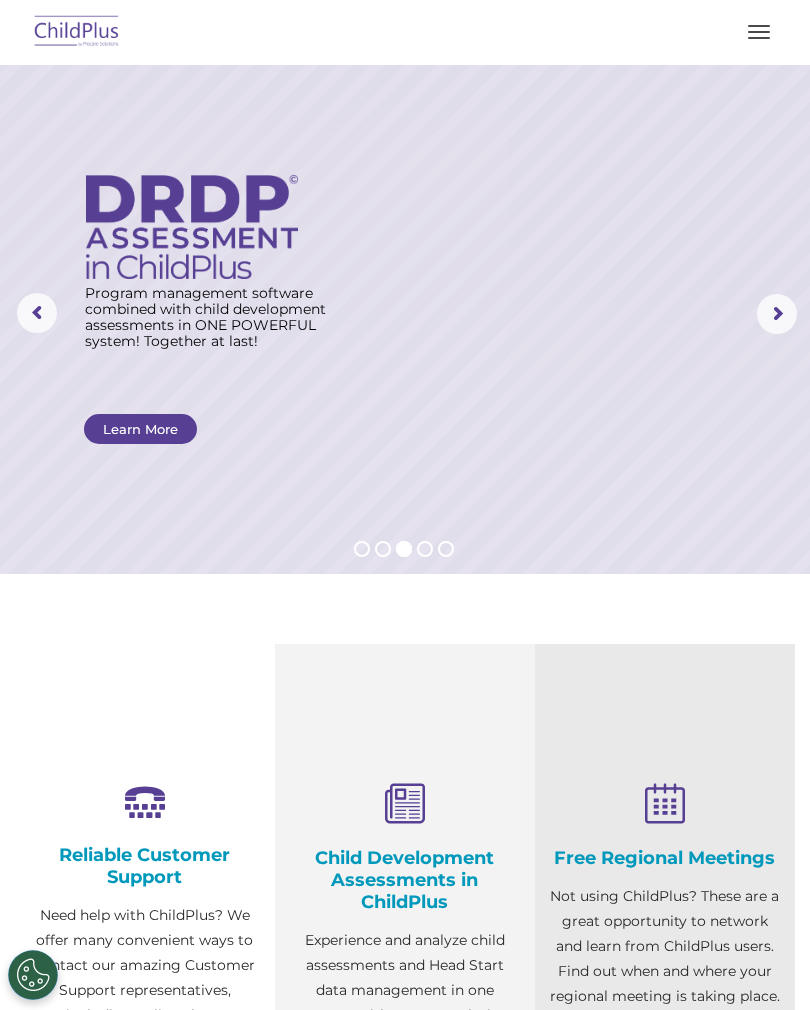 click 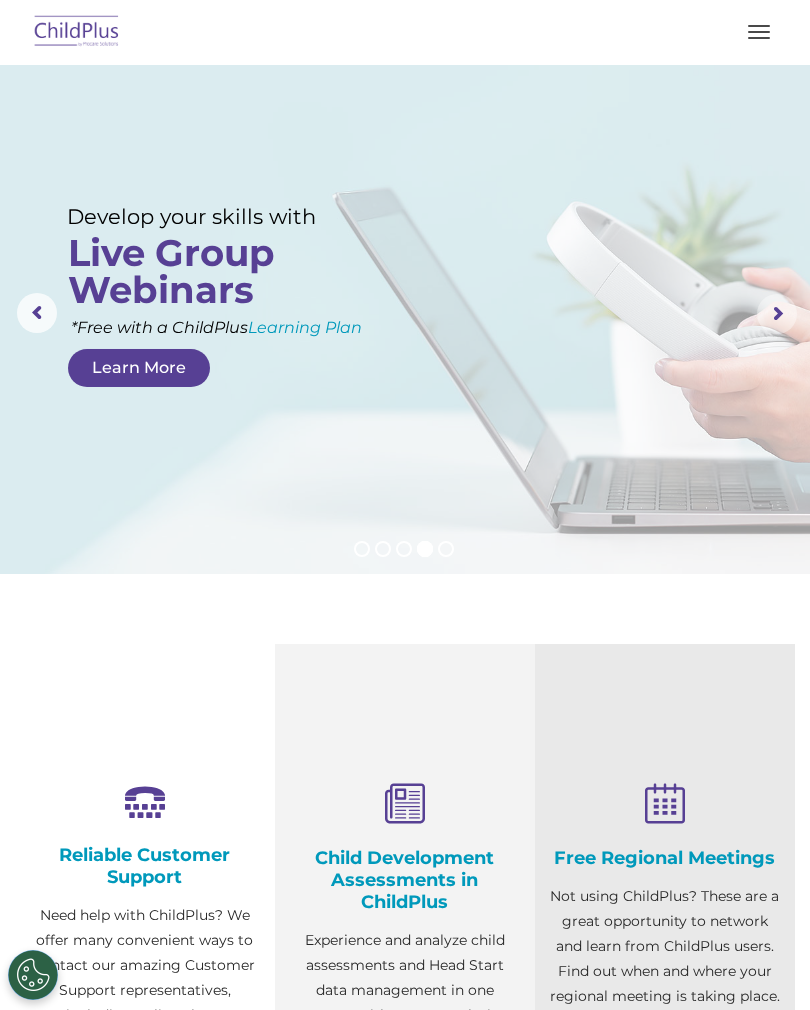 click 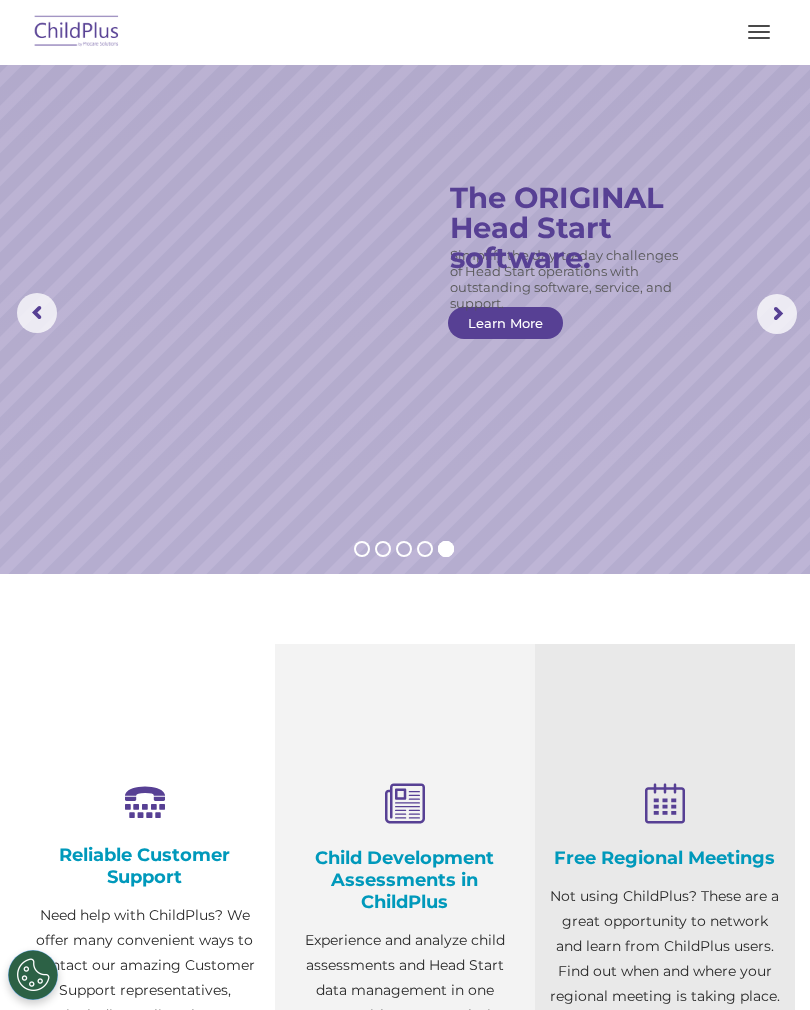 scroll, scrollTop: 0, scrollLeft: 0, axis: both 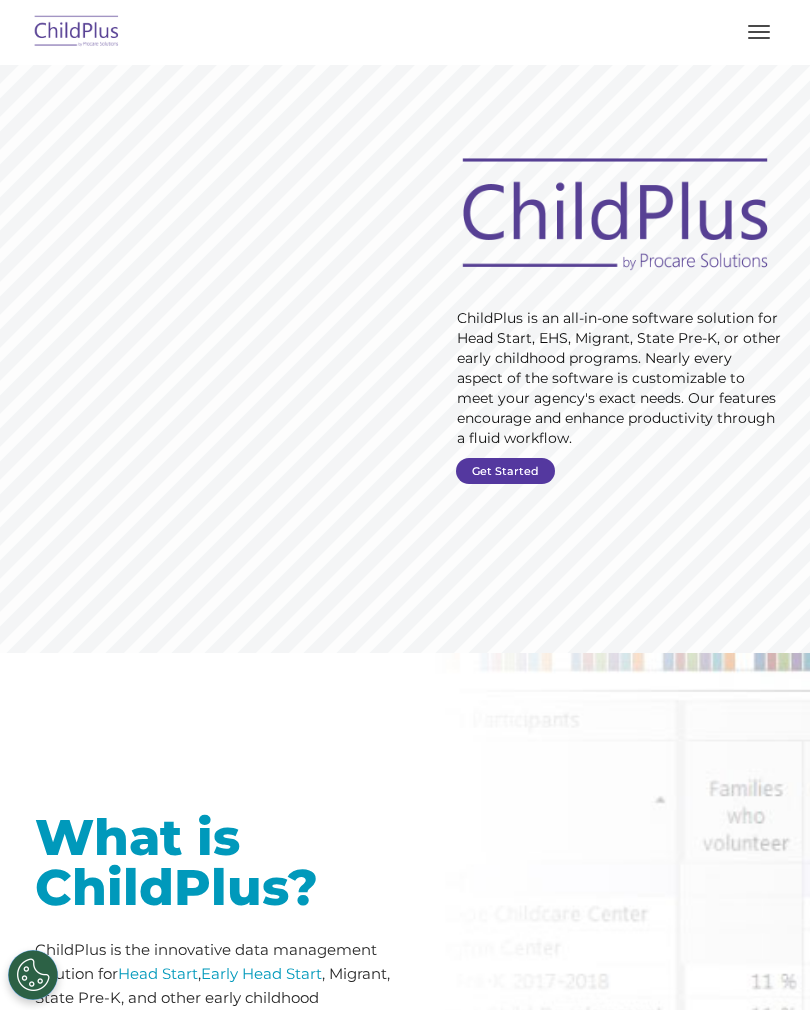 click on "Get Started" at bounding box center [505, 471] 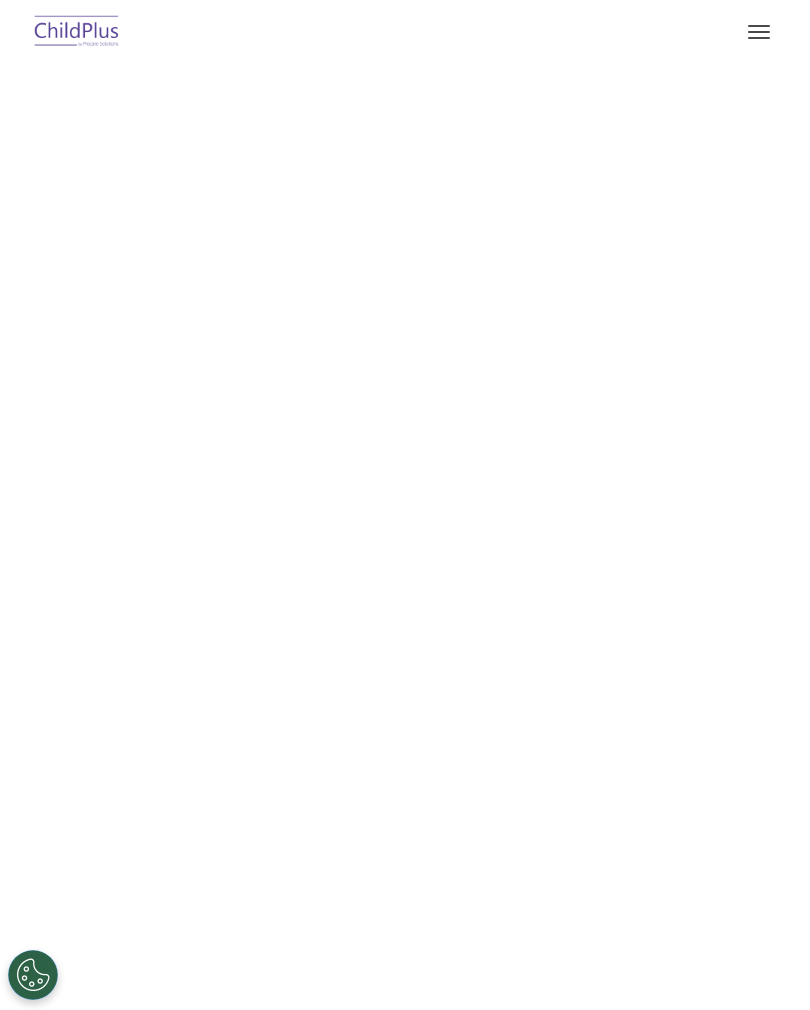 scroll, scrollTop: 0, scrollLeft: 0, axis: both 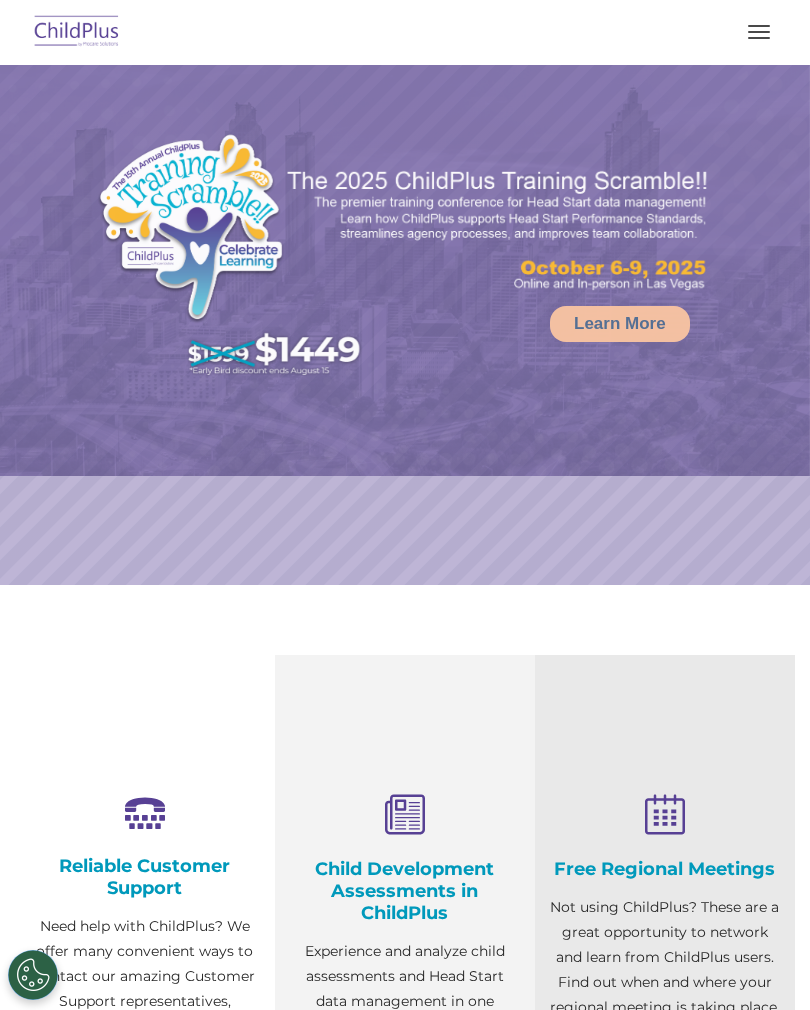 select on "MEDIUM" 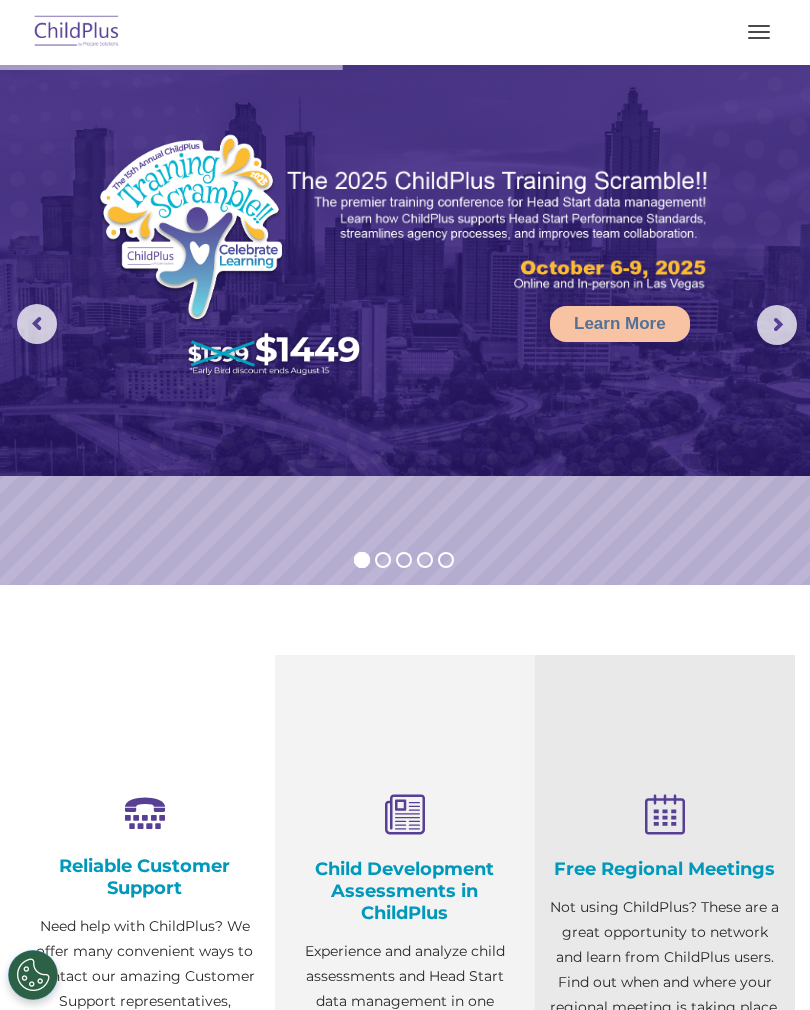 click at bounding box center [759, 32] 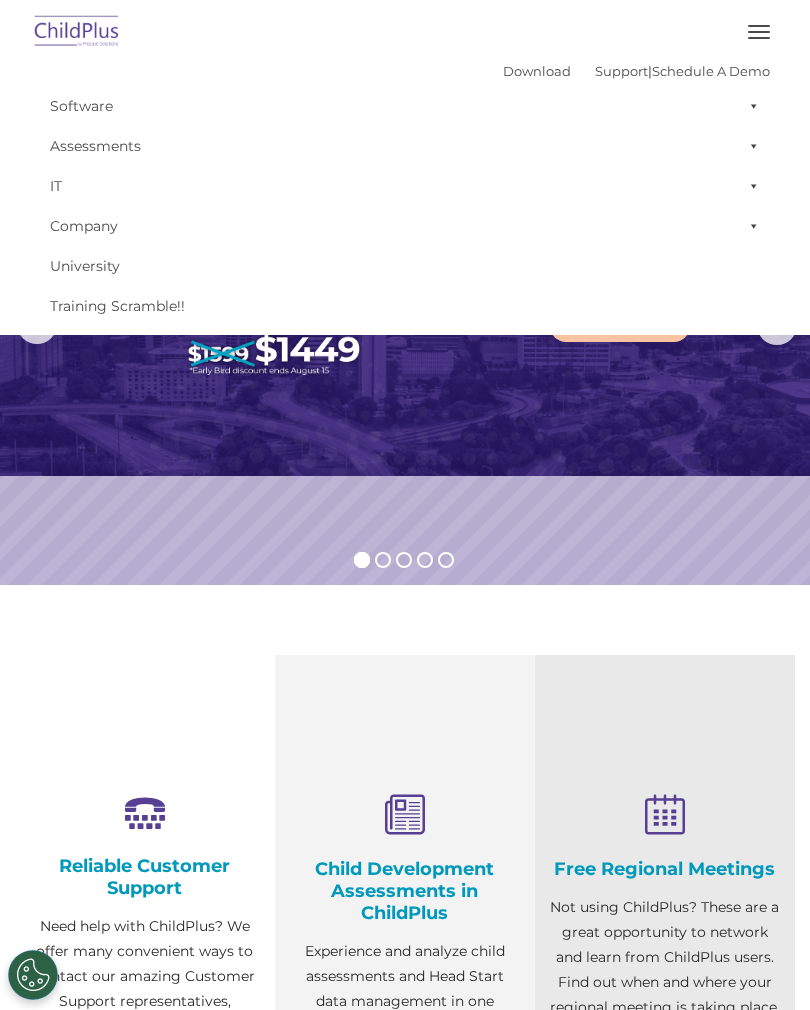 click on "Download" at bounding box center (537, 71) 